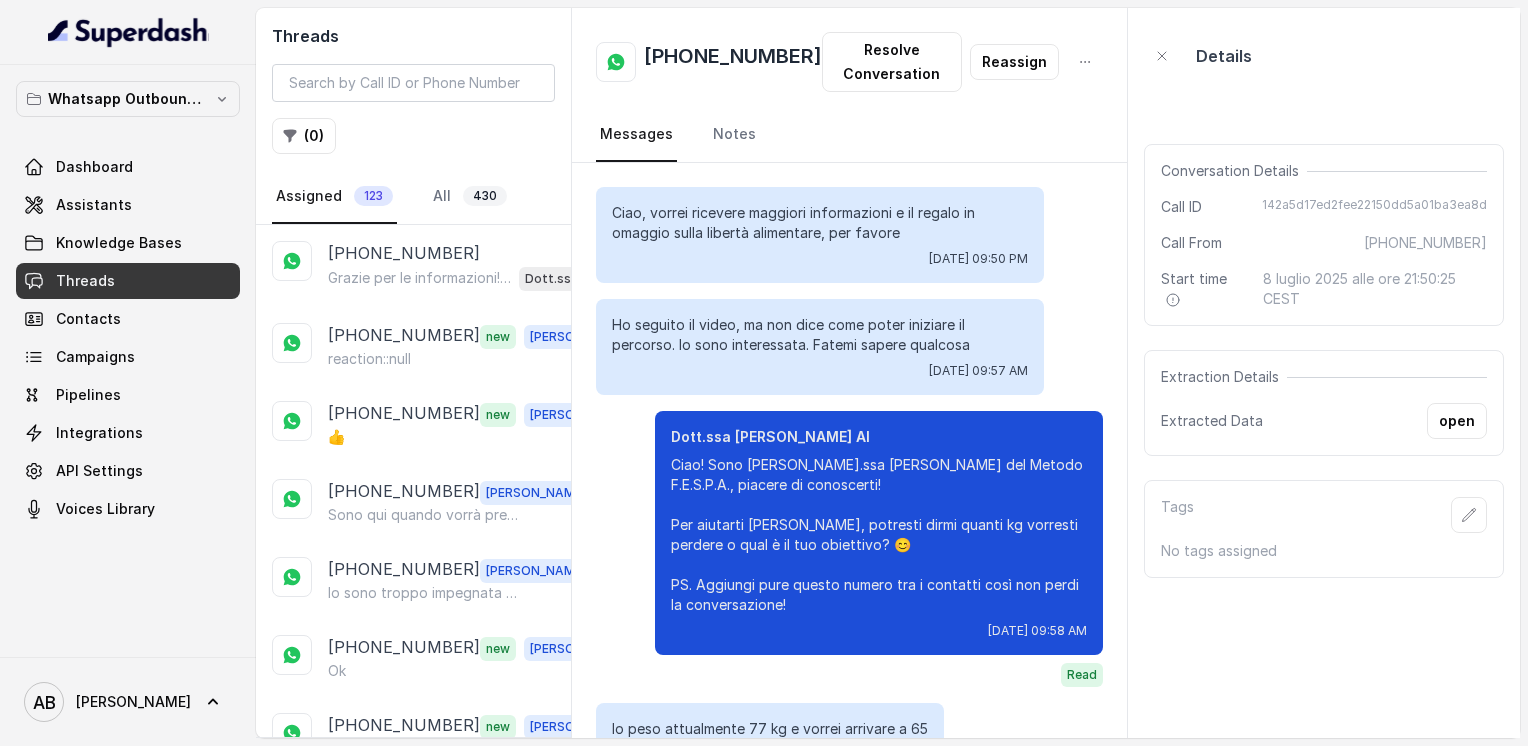 scroll, scrollTop: 0, scrollLeft: 0, axis: both 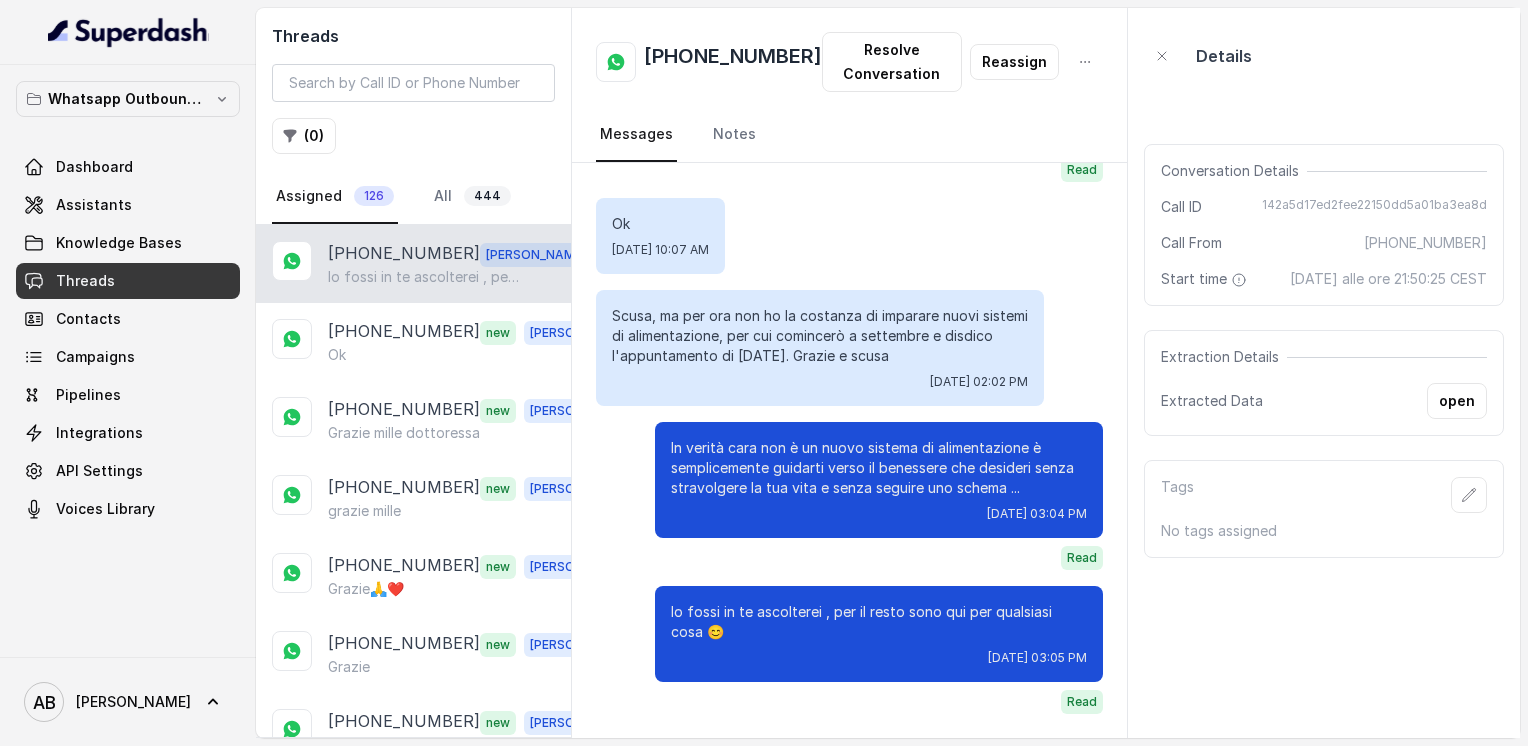 click on "[PHONE_NUMBER]" at bounding box center (404, 254) 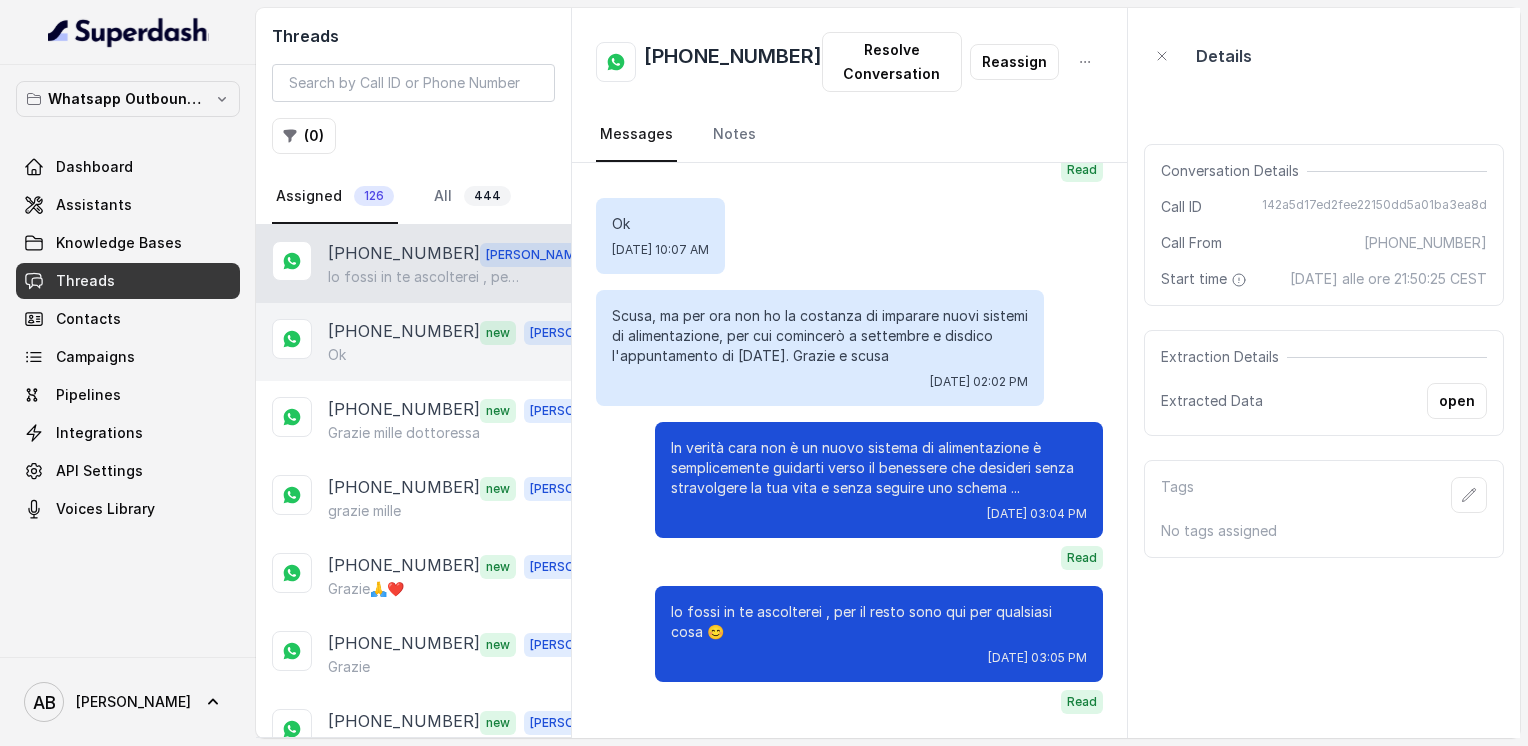 click on "Ok" at bounding box center (469, 355) 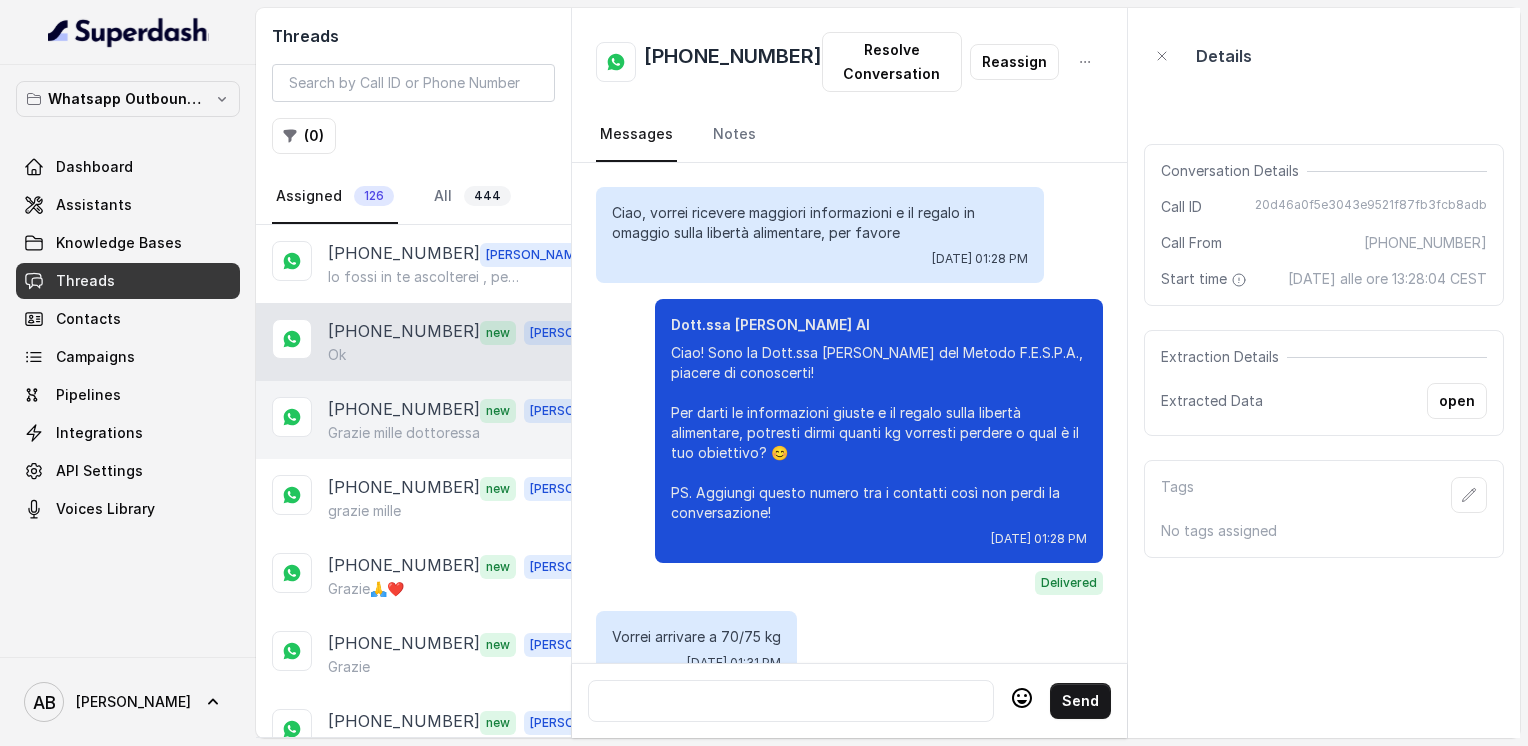 scroll, scrollTop: 3056, scrollLeft: 0, axis: vertical 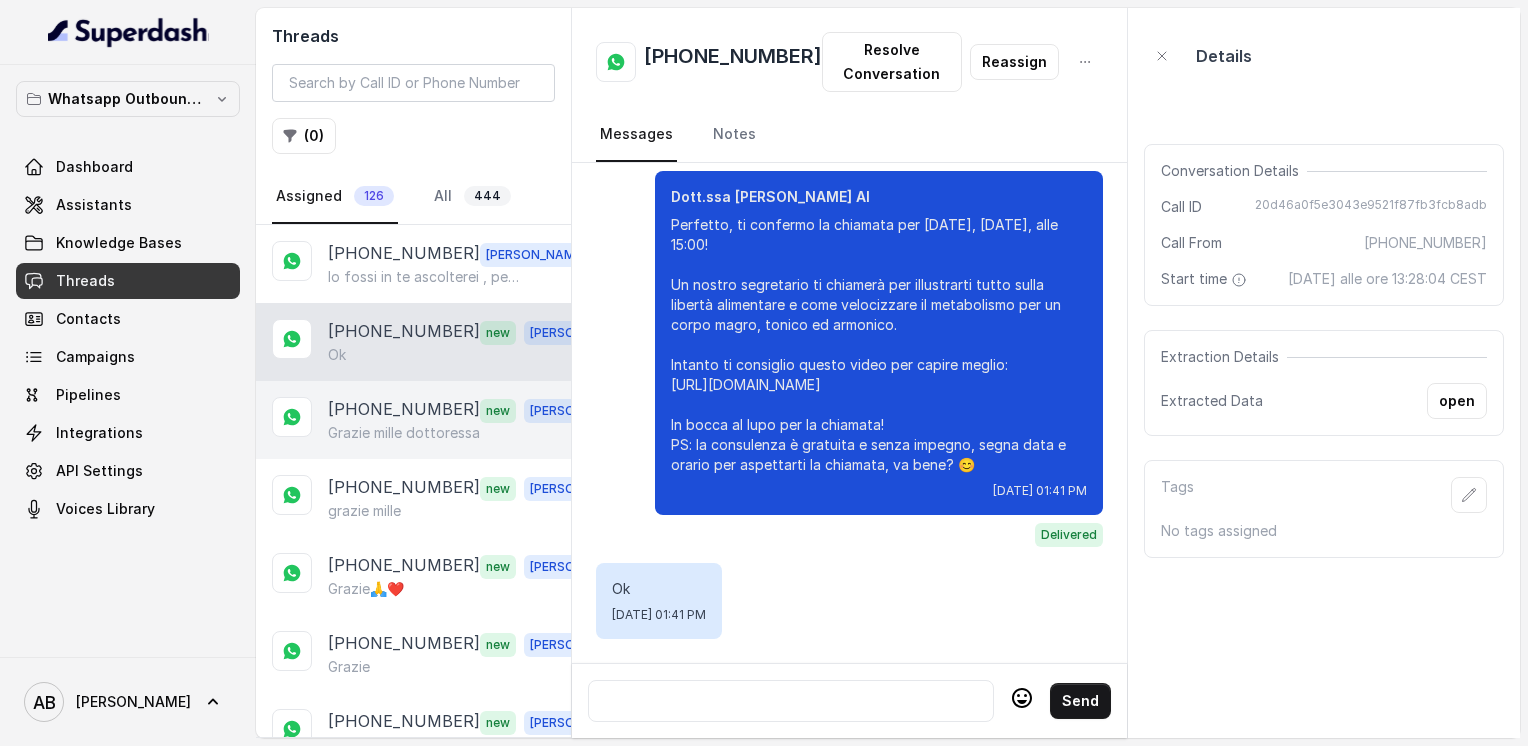 click on "[PHONE_NUMBER]" at bounding box center [404, 410] 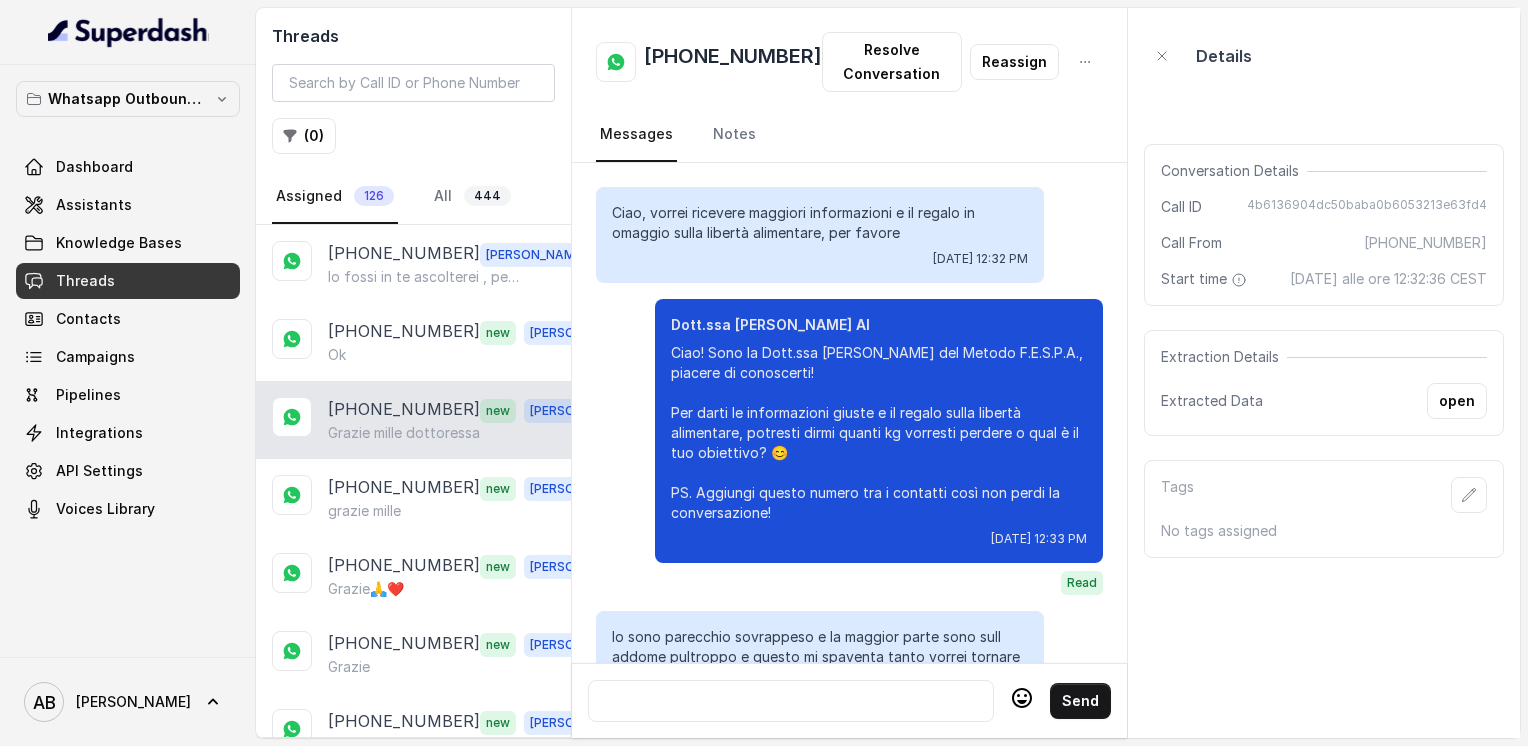 scroll, scrollTop: 2780, scrollLeft: 0, axis: vertical 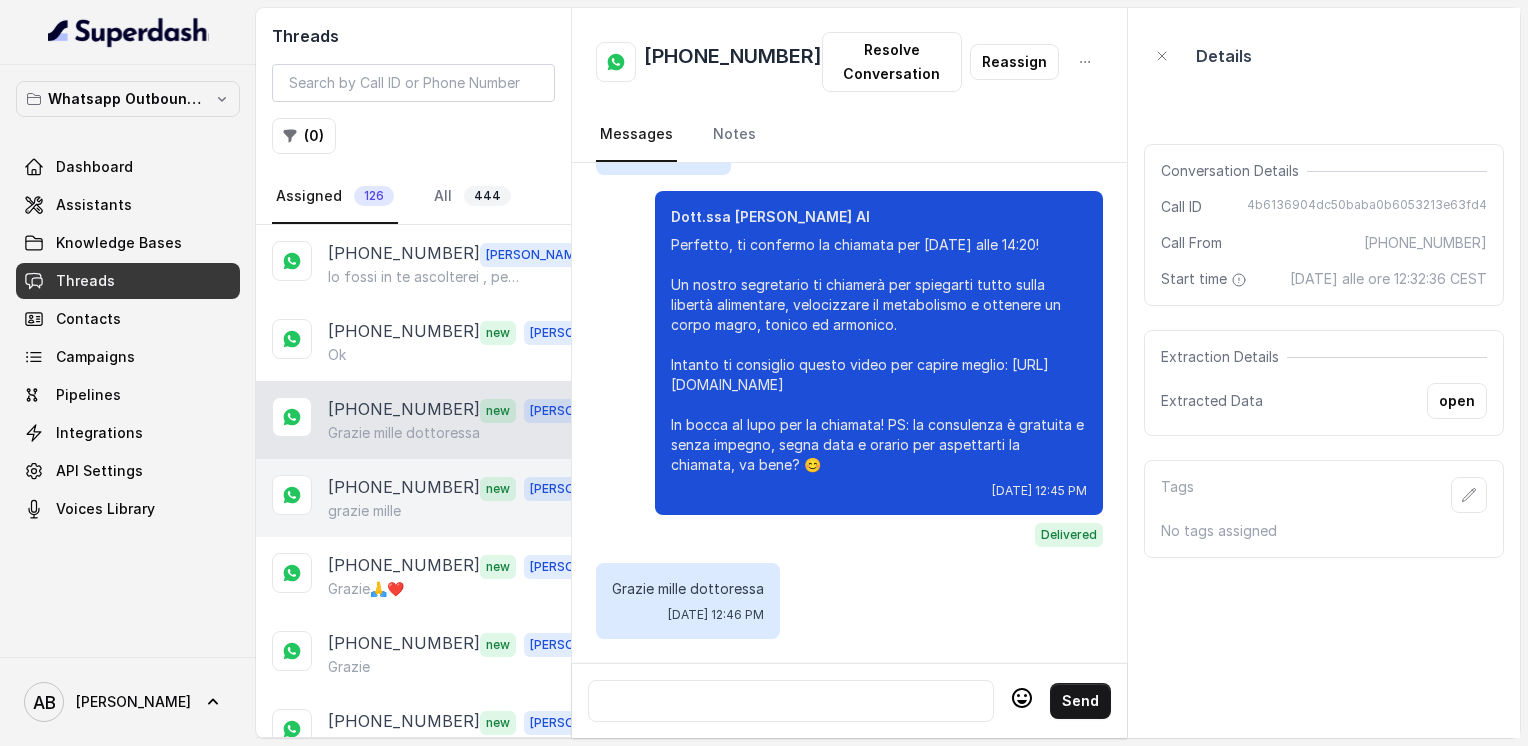 click on "grazie mille" at bounding box center [364, 511] 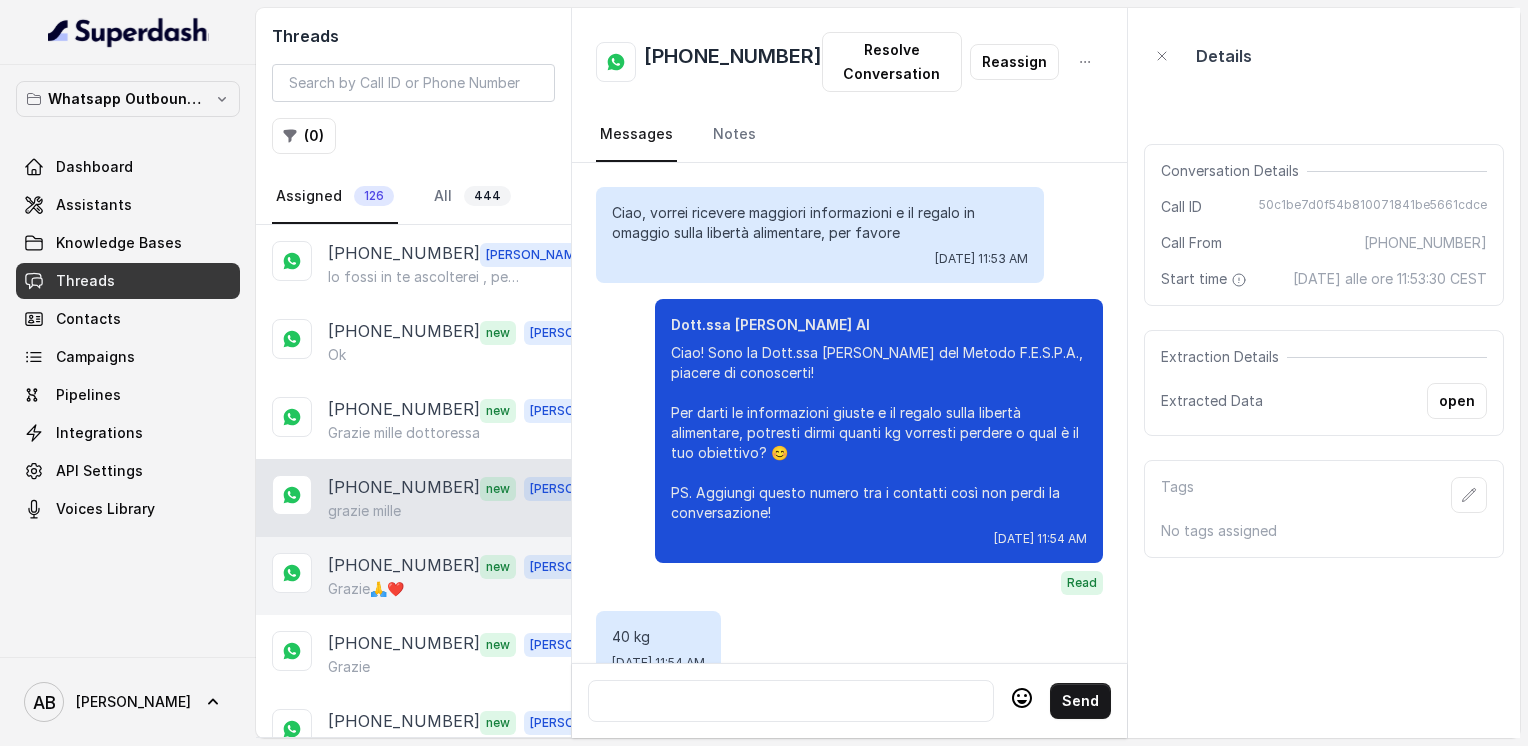click on "[PHONE_NUMBER]" at bounding box center (404, 566) 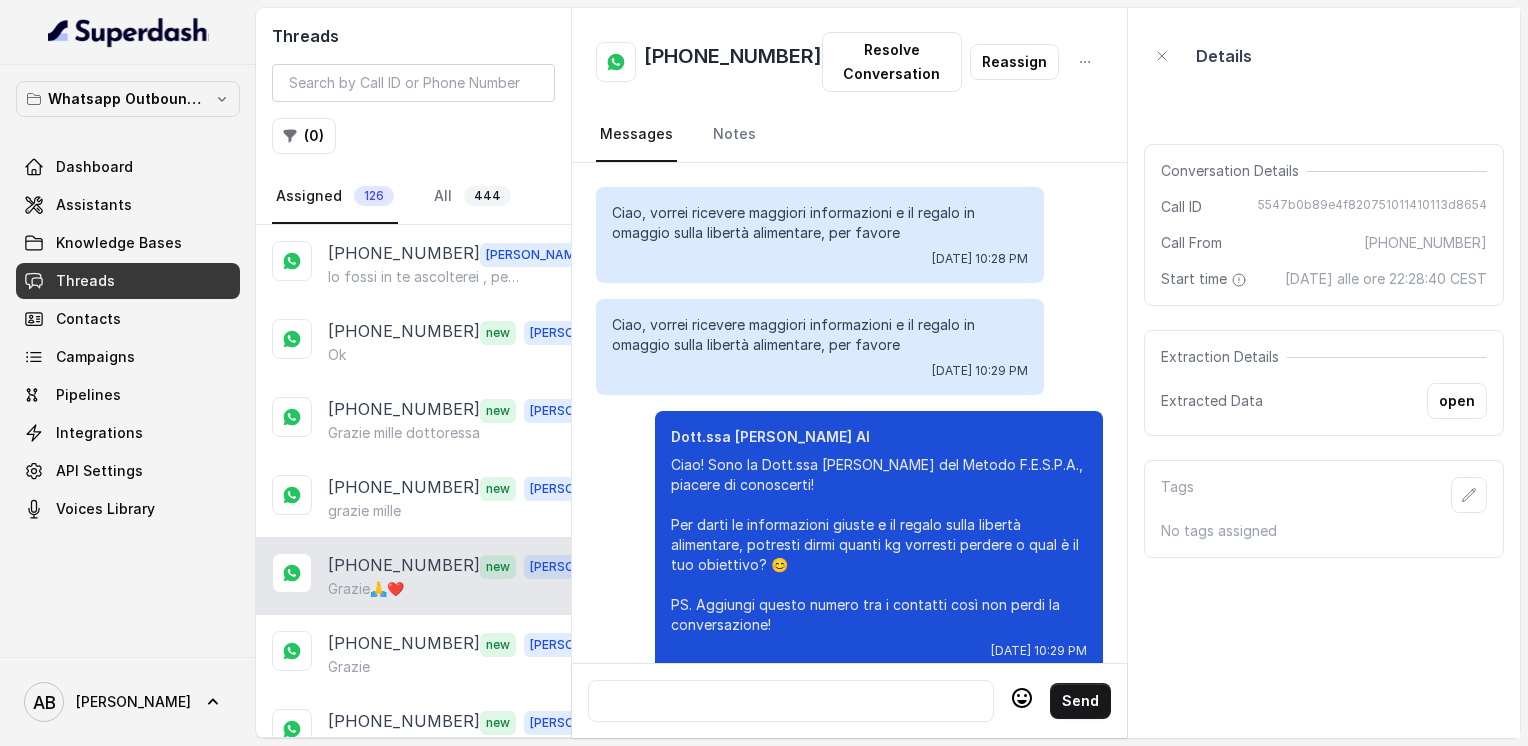 scroll, scrollTop: 3024, scrollLeft: 0, axis: vertical 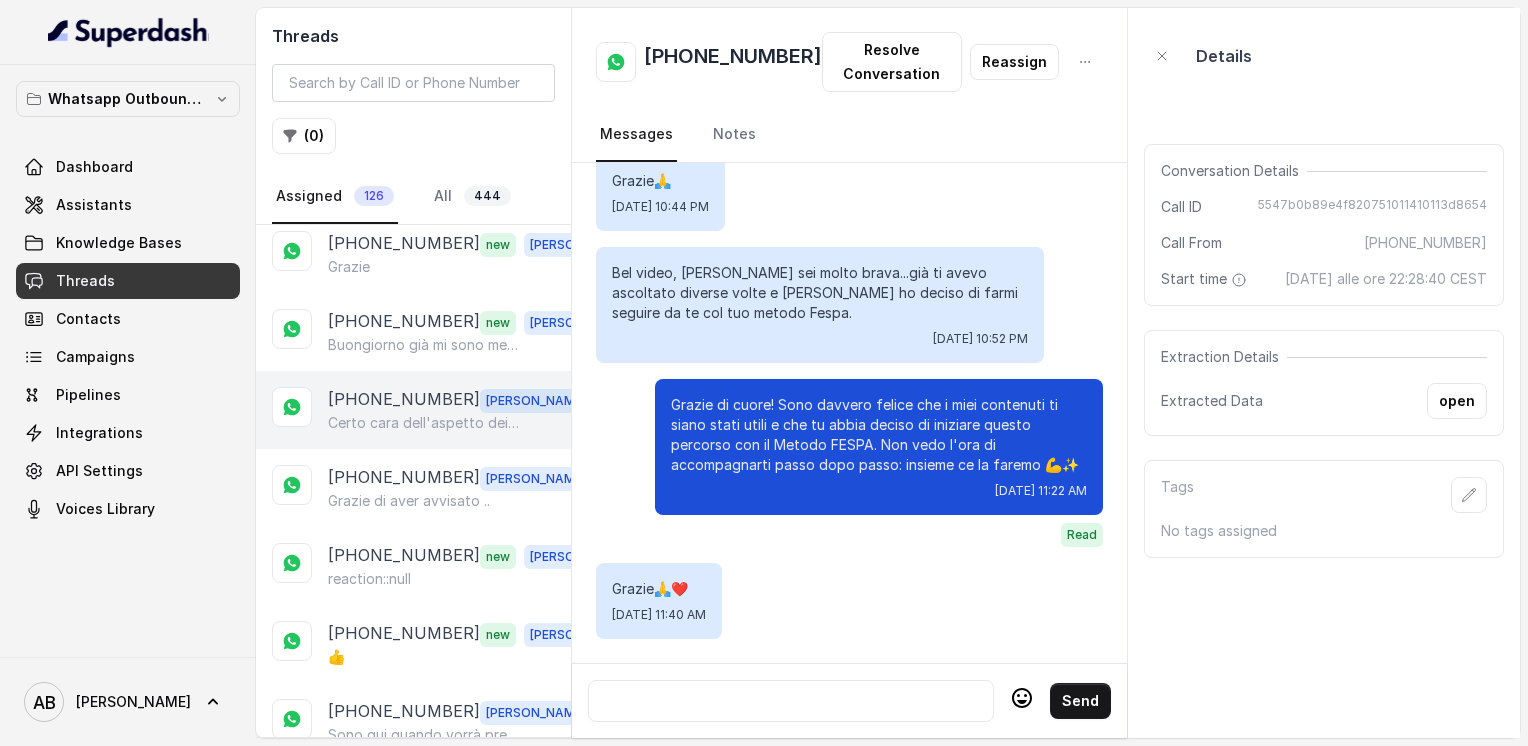 click on "[PHONE_NUMBER]   [PERSON_NAME] cara dell'aspetto dei costi ne parleremo in chiamata 😊" at bounding box center (413, 410) 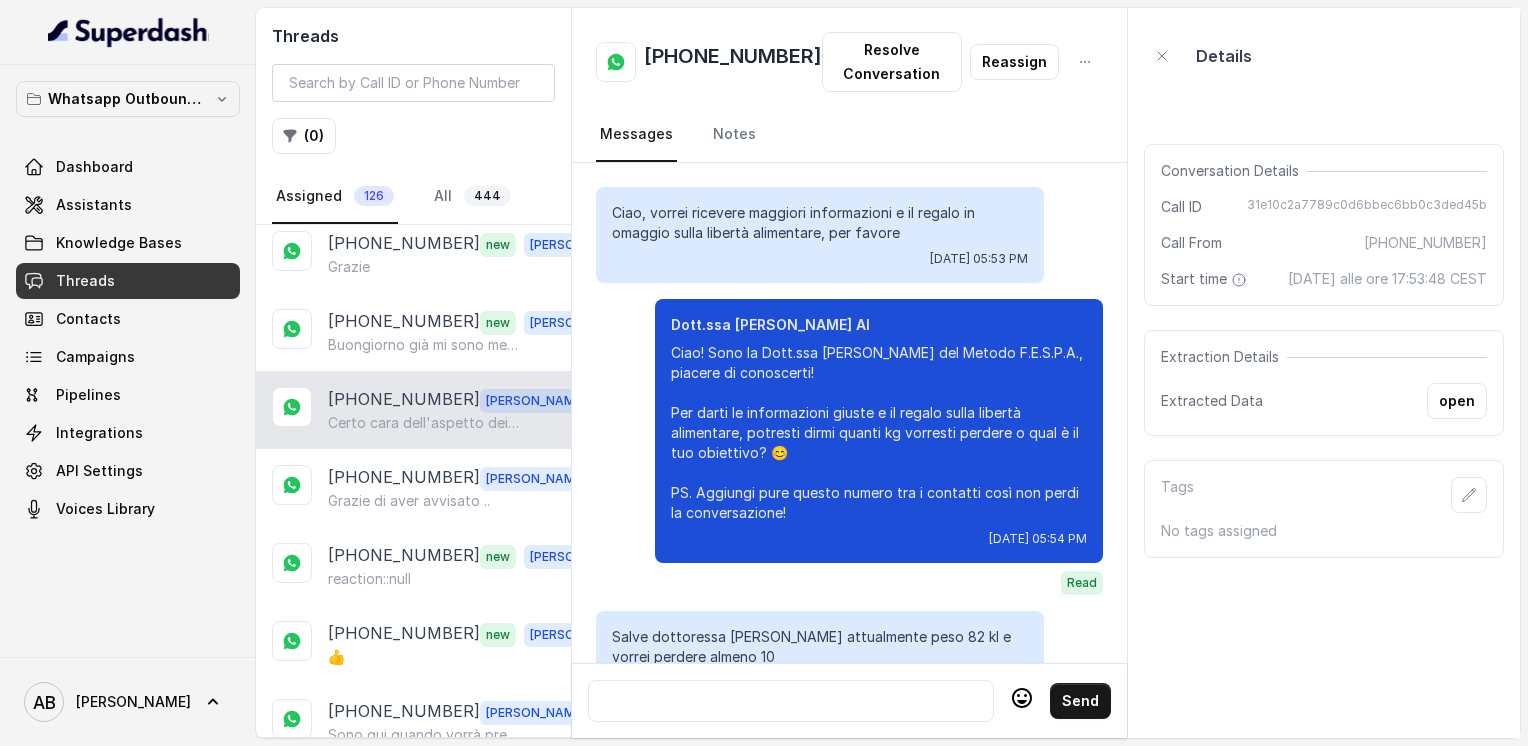 scroll, scrollTop: 2248, scrollLeft: 0, axis: vertical 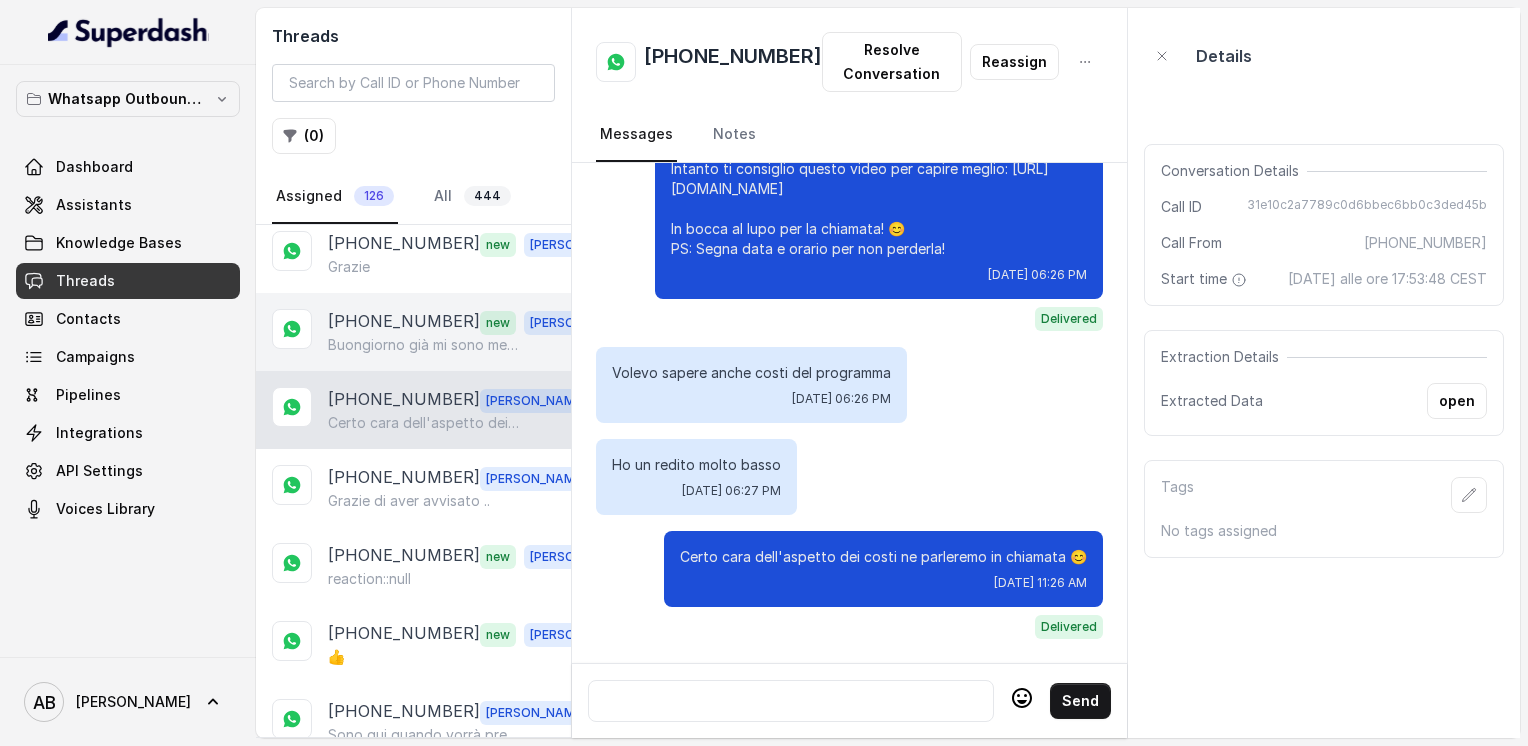 click on "Buongiorno già mi sono messa d'accordo con chi mi ha chiamato [DATE] tramite messaggio per lunedì grazie buona giornata ☺️" at bounding box center [424, 345] 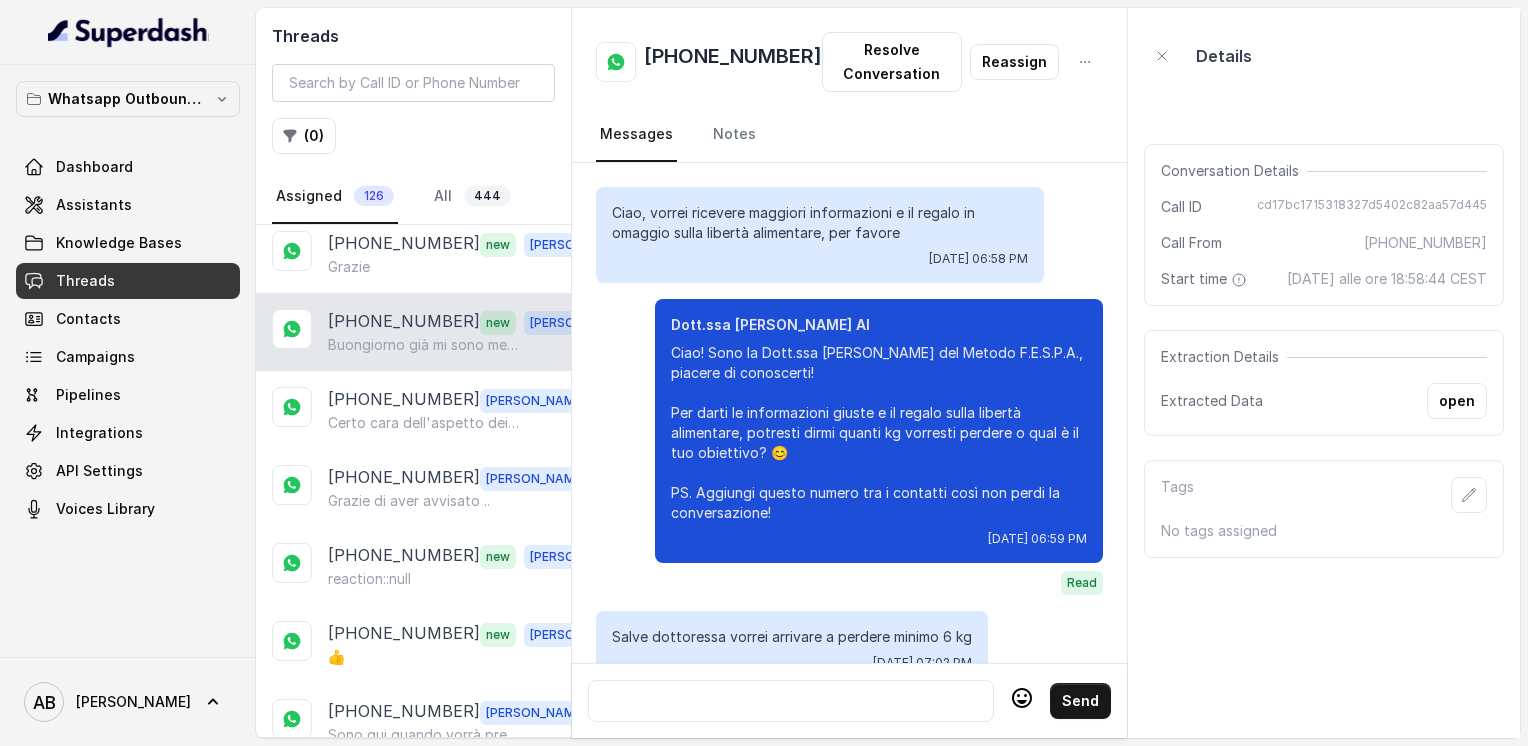 scroll, scrollTop: 4016, scrollLeft: 0, axis: vertical 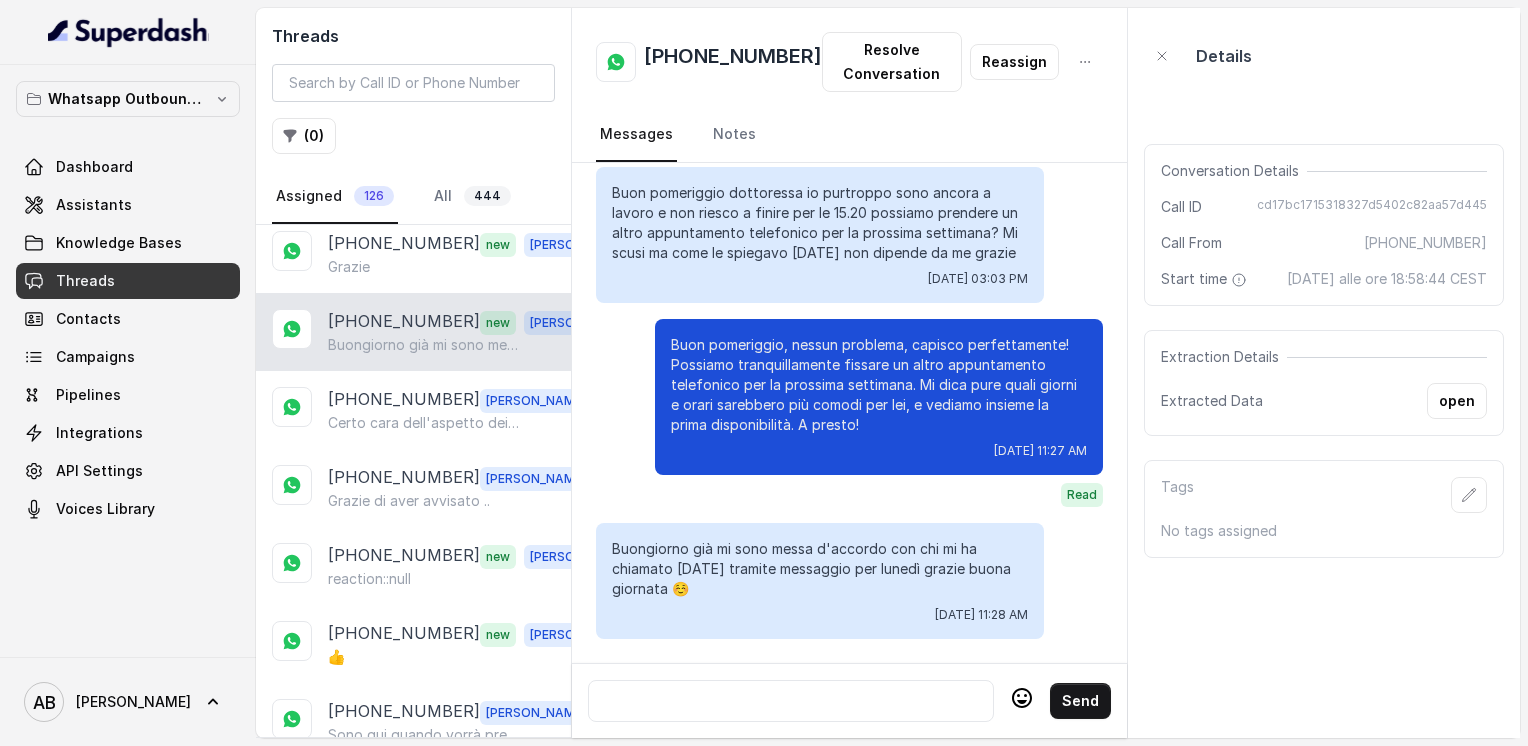 click 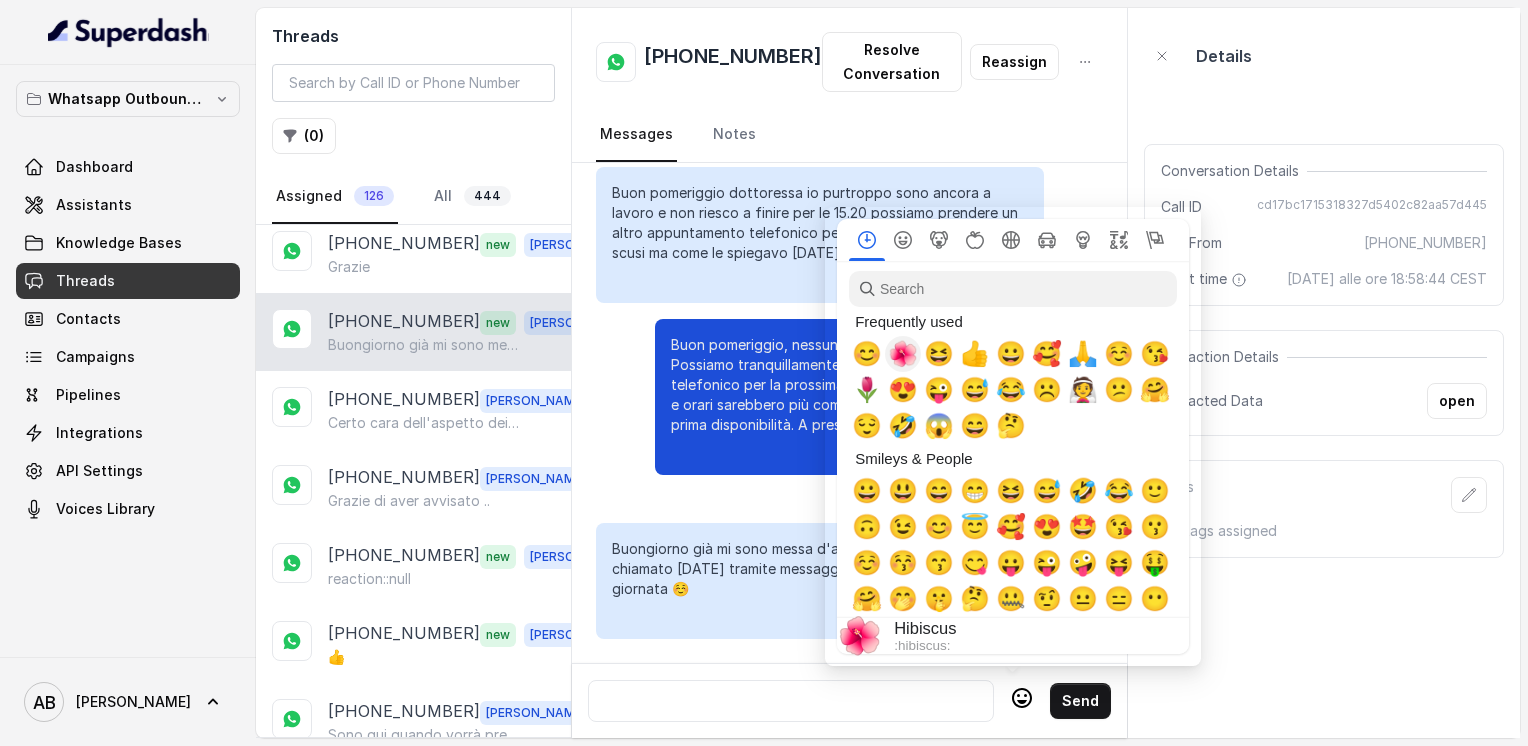 click on "🌺" at bounding box center [903, 354] 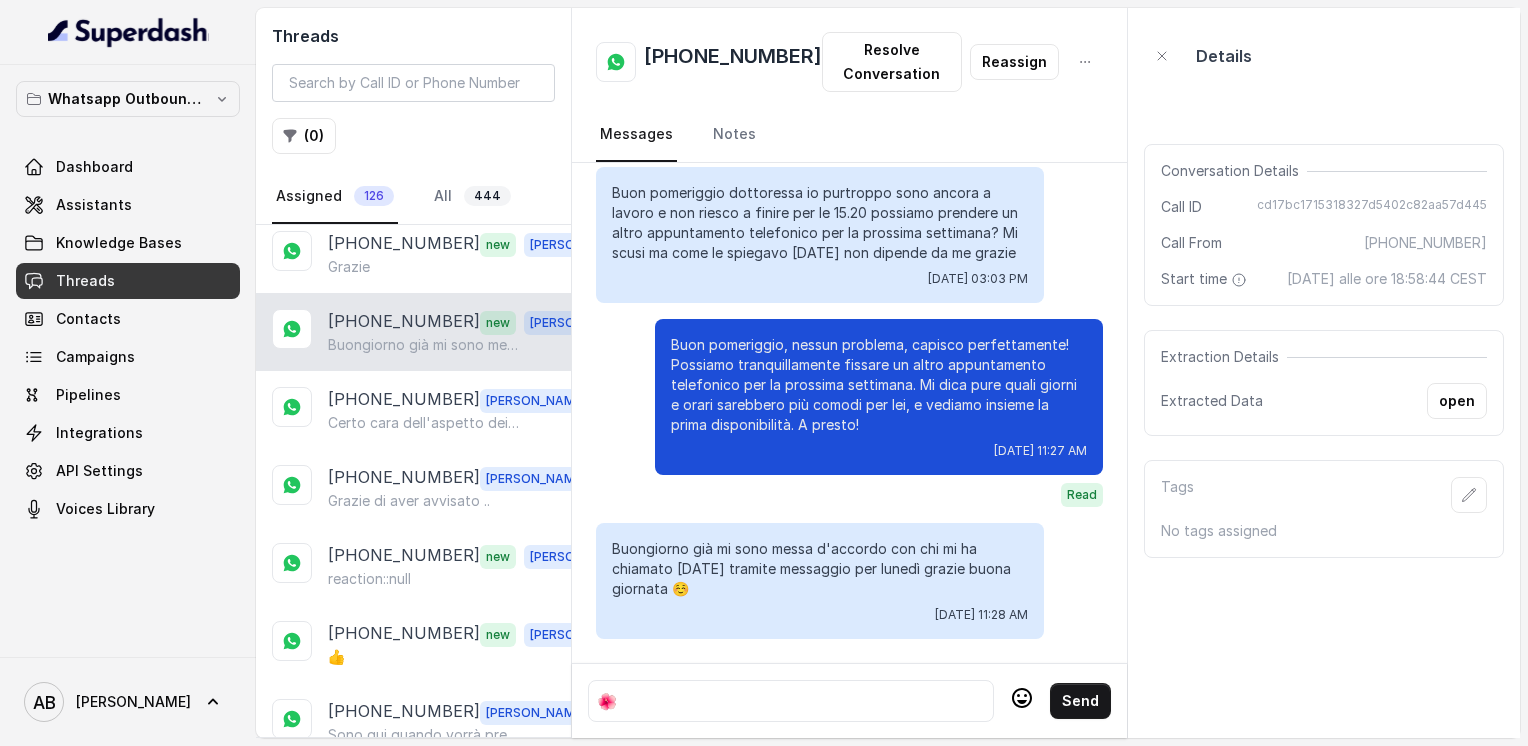 click 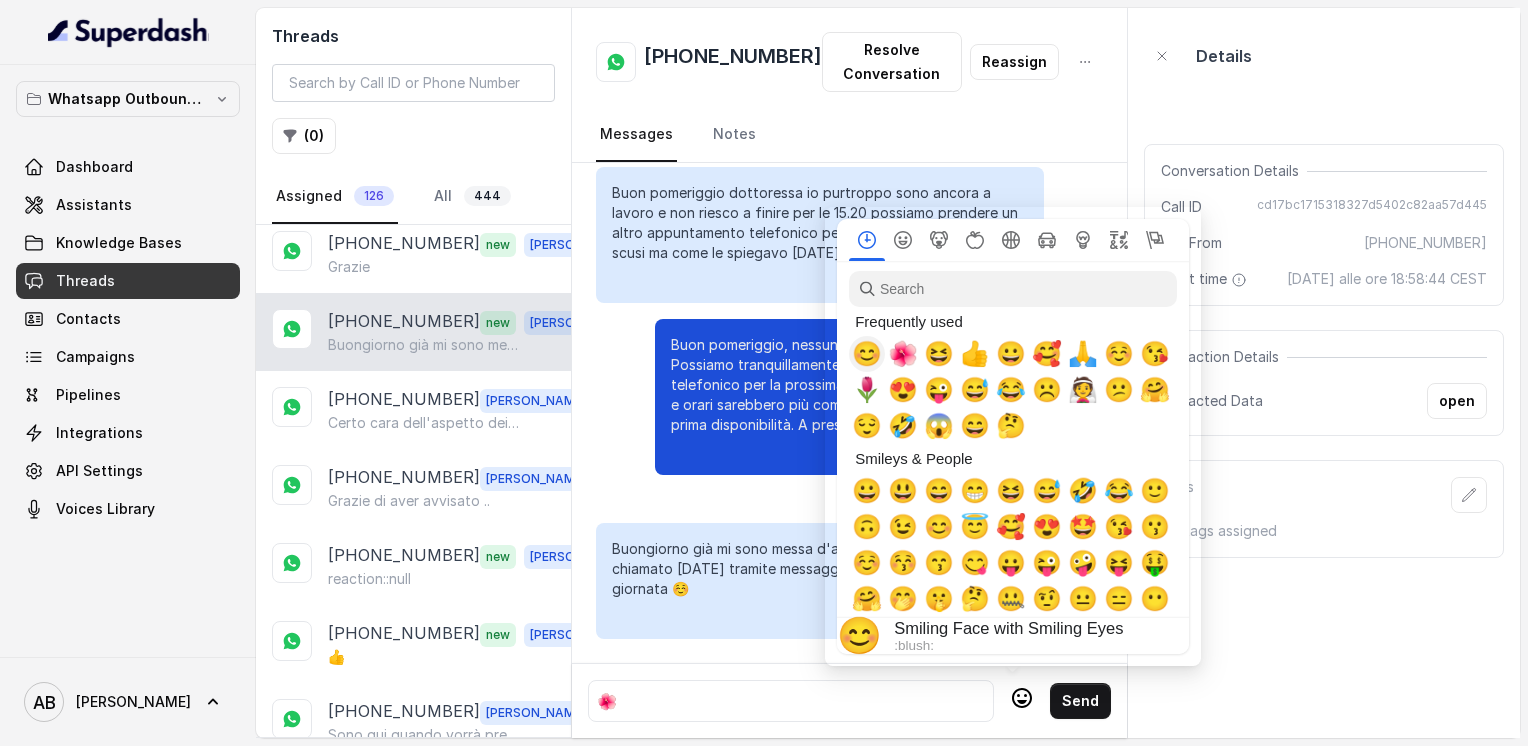 click on "😊" at bounding box center [867, 354] 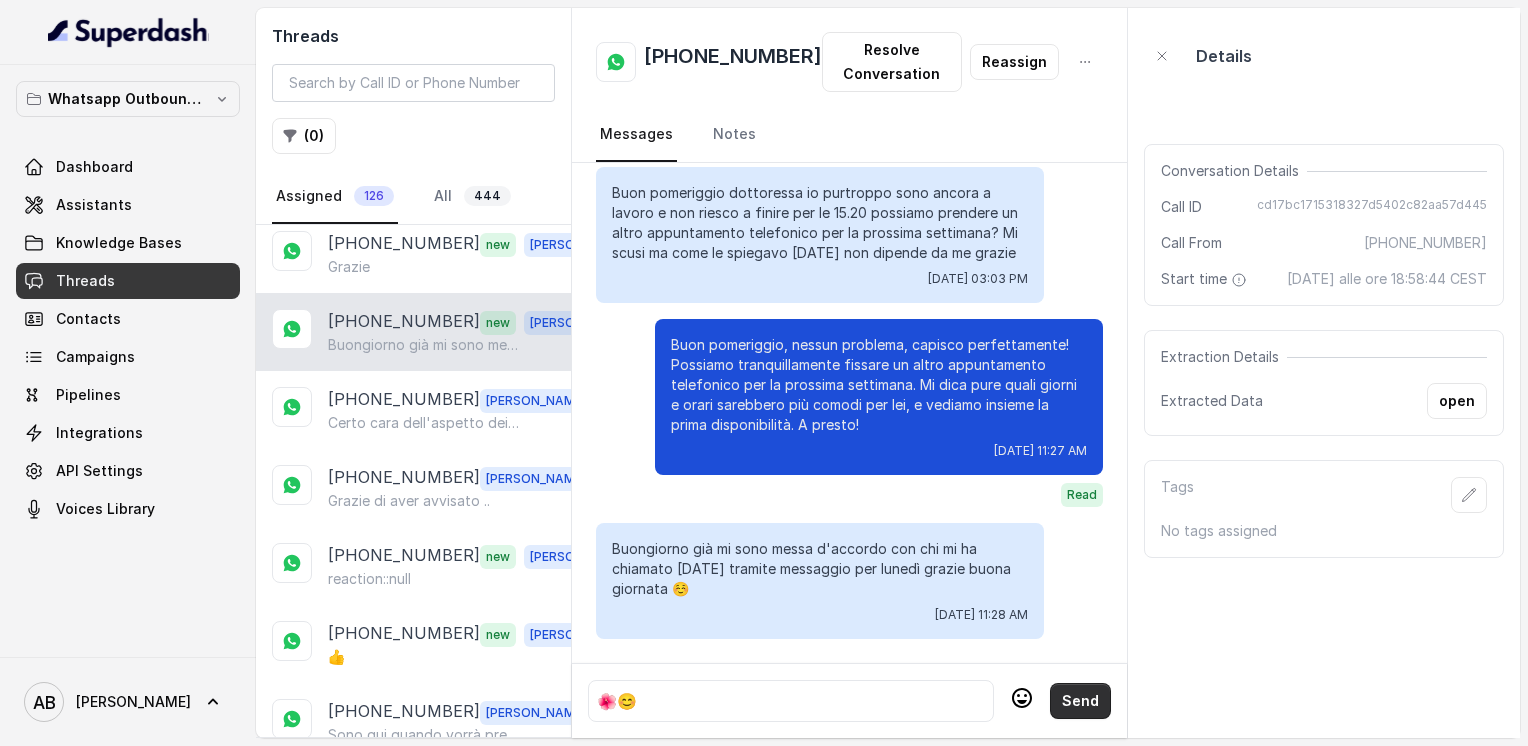 click on "Send" at bounding box center (1080, 701) 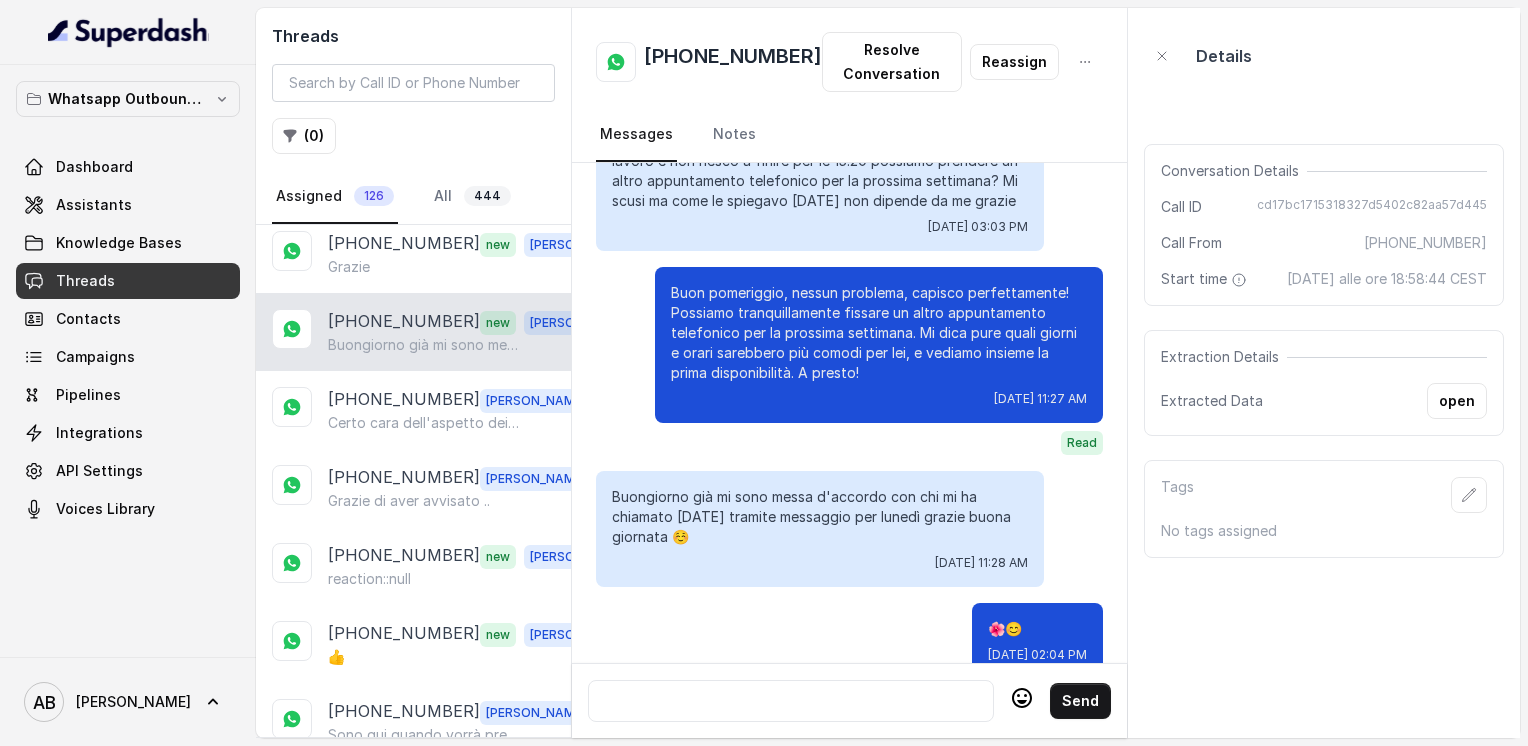 click at bounding box center [791, 701] 